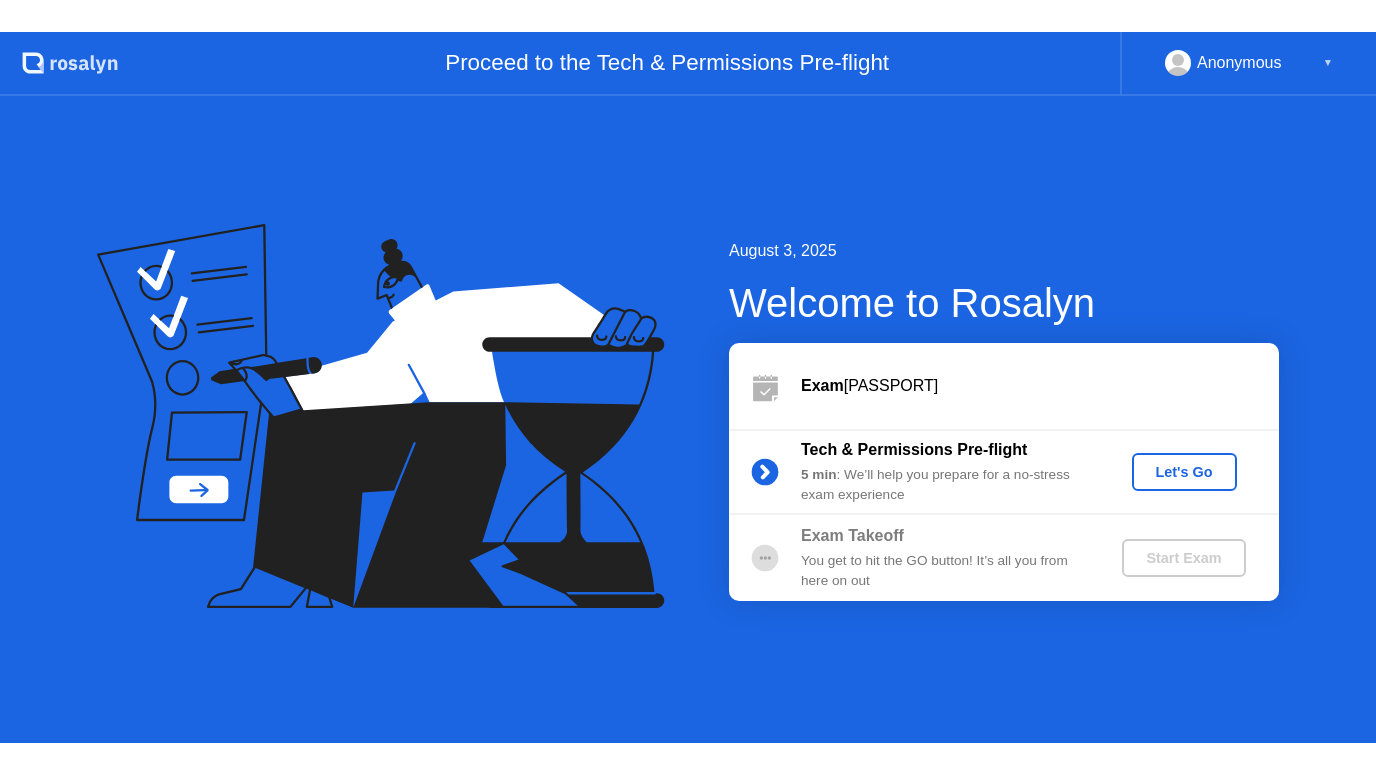scroll, scrollTop: 0, scrollLeft: 0, axis: both 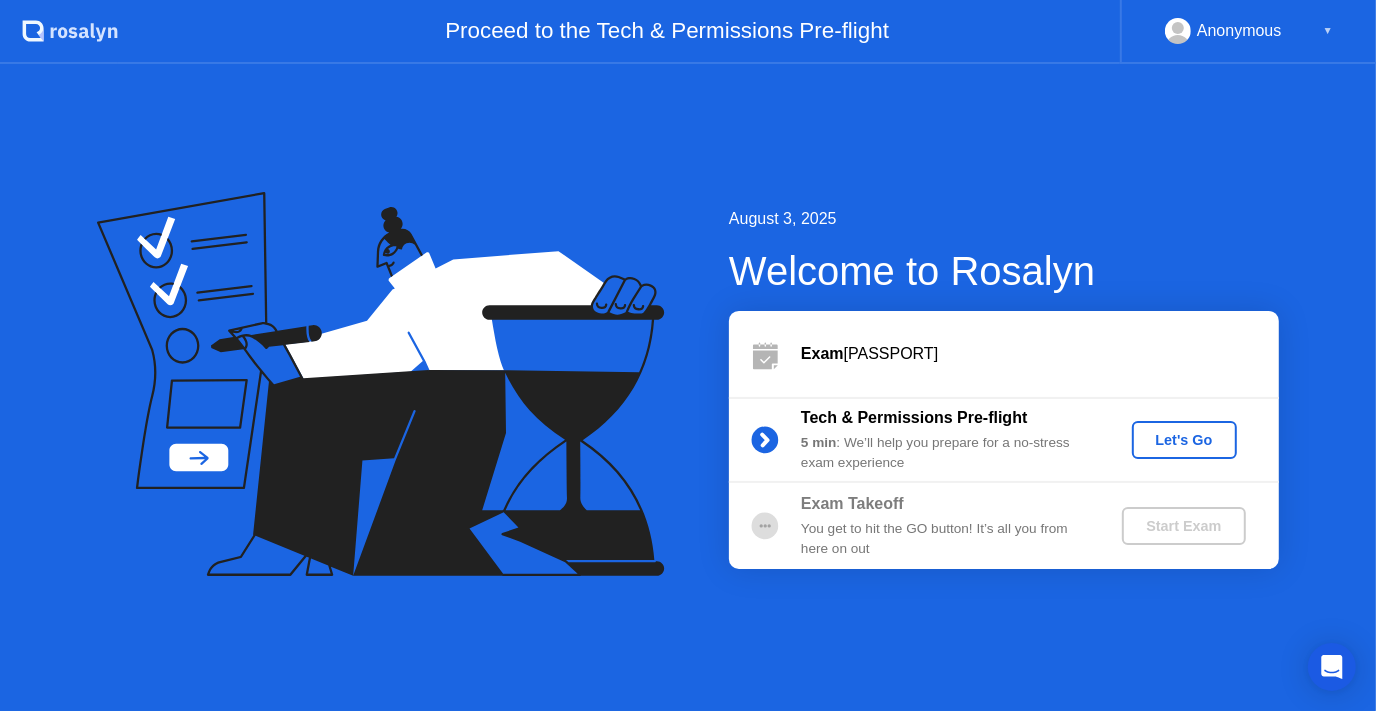 click on "Let's Go" 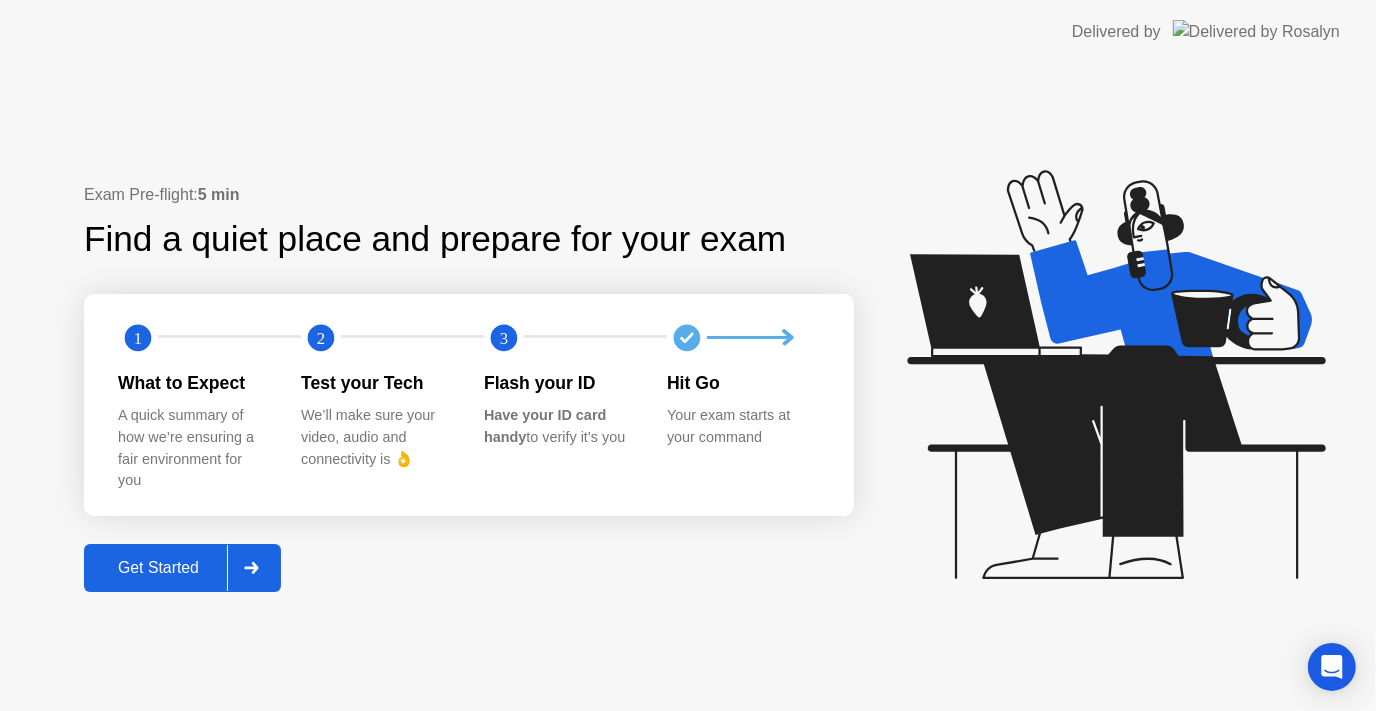 click on "Get Started" 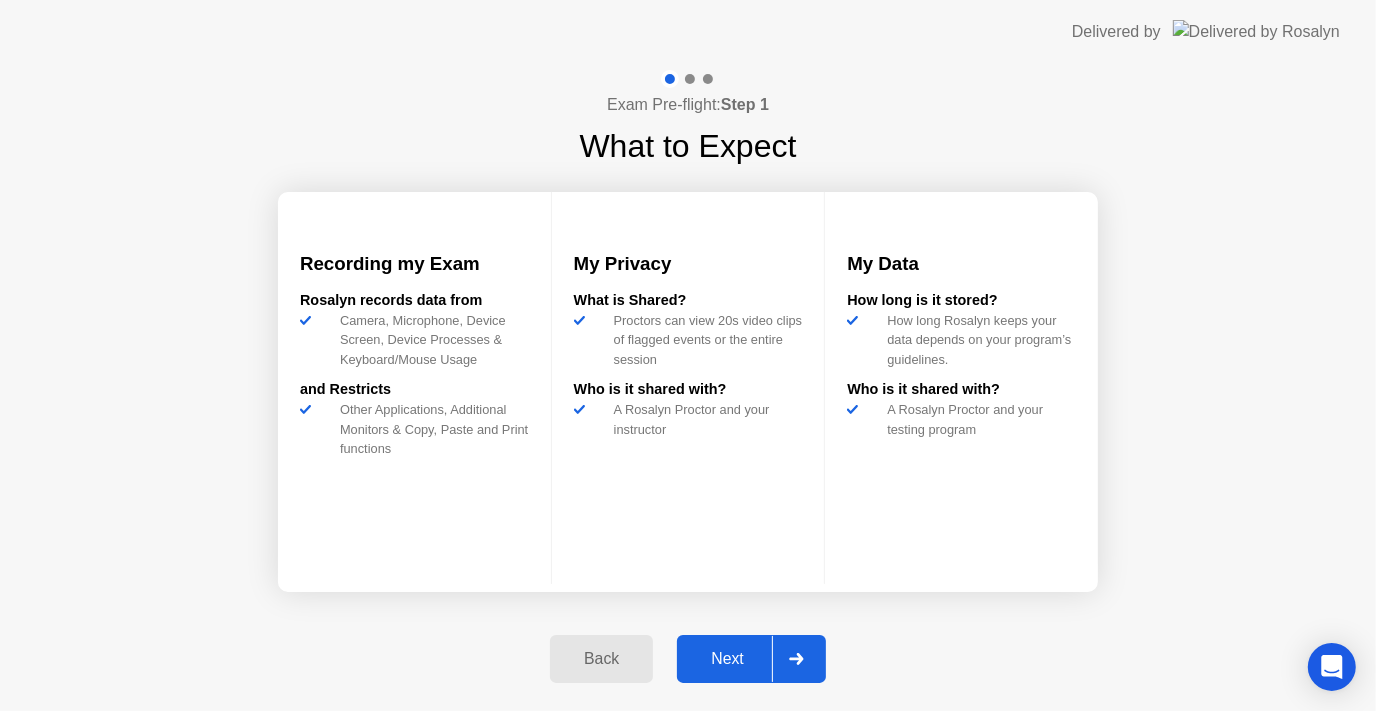 click on "Next" 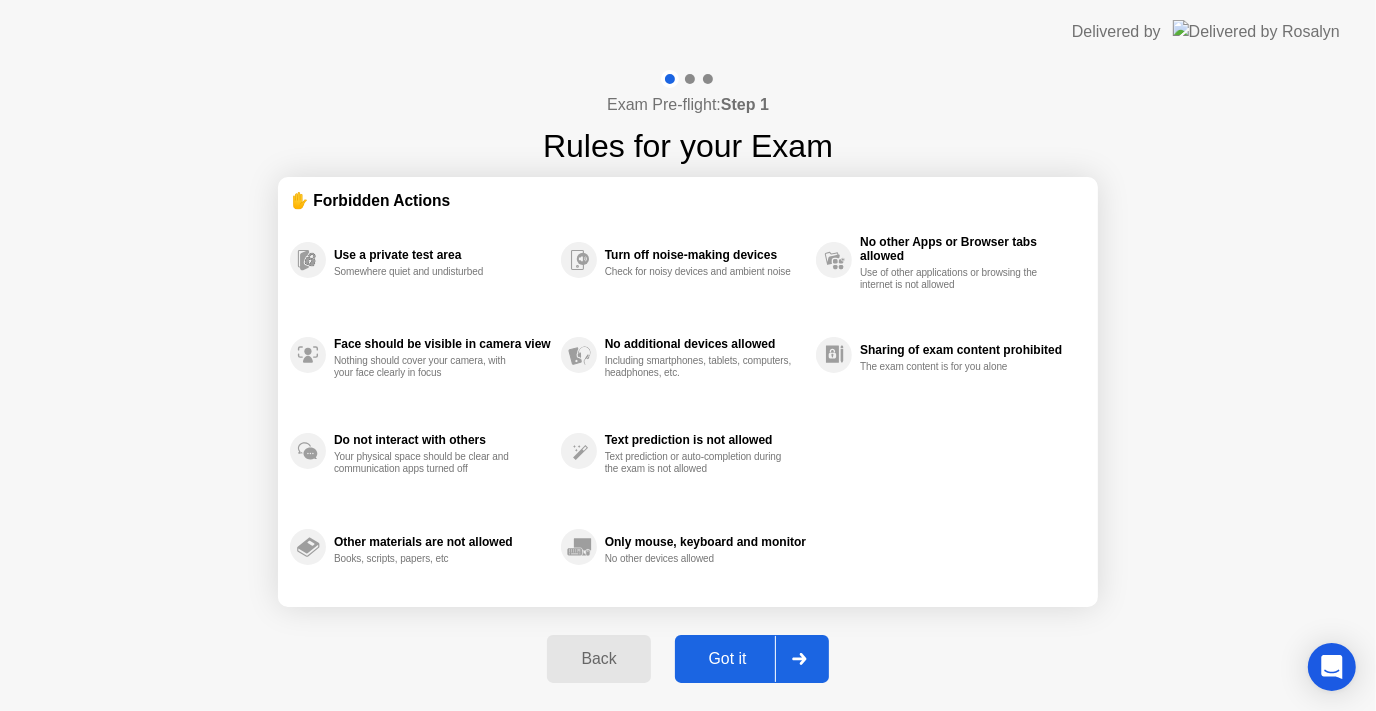 click on "Got it" 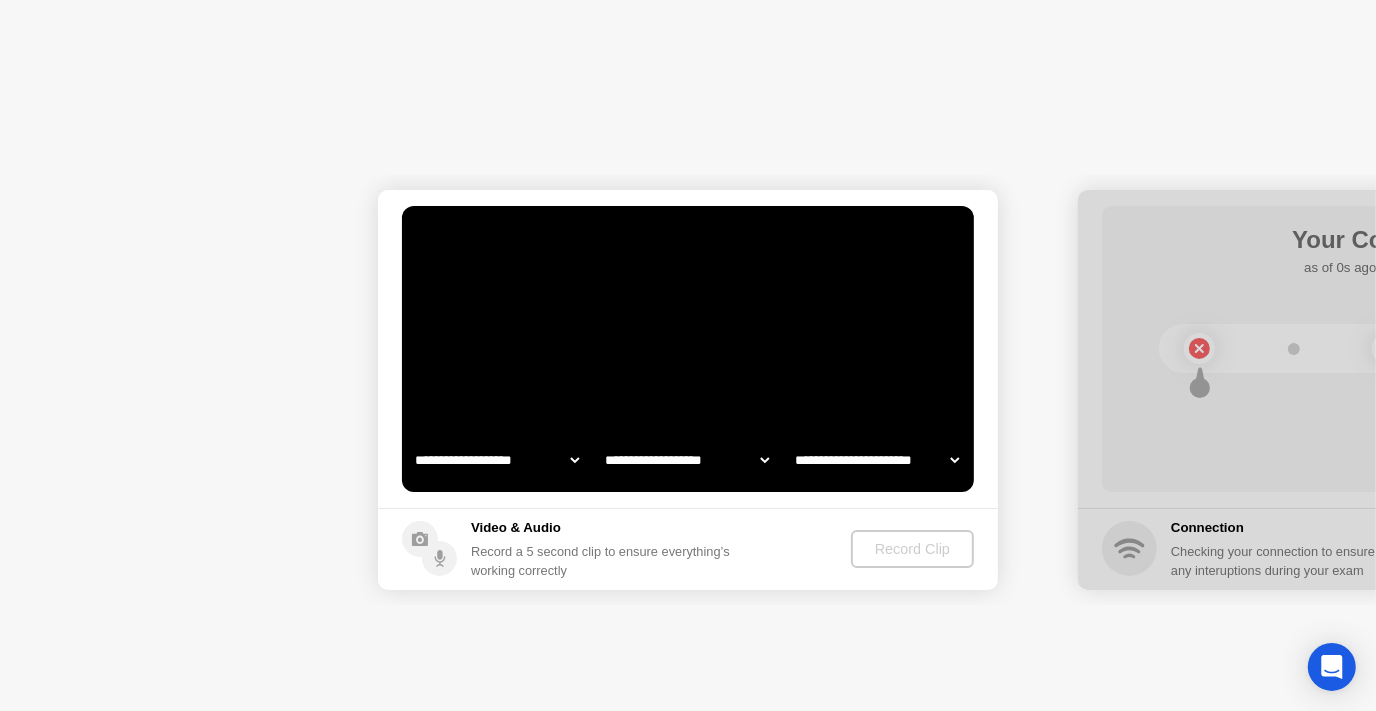 select on "**********" 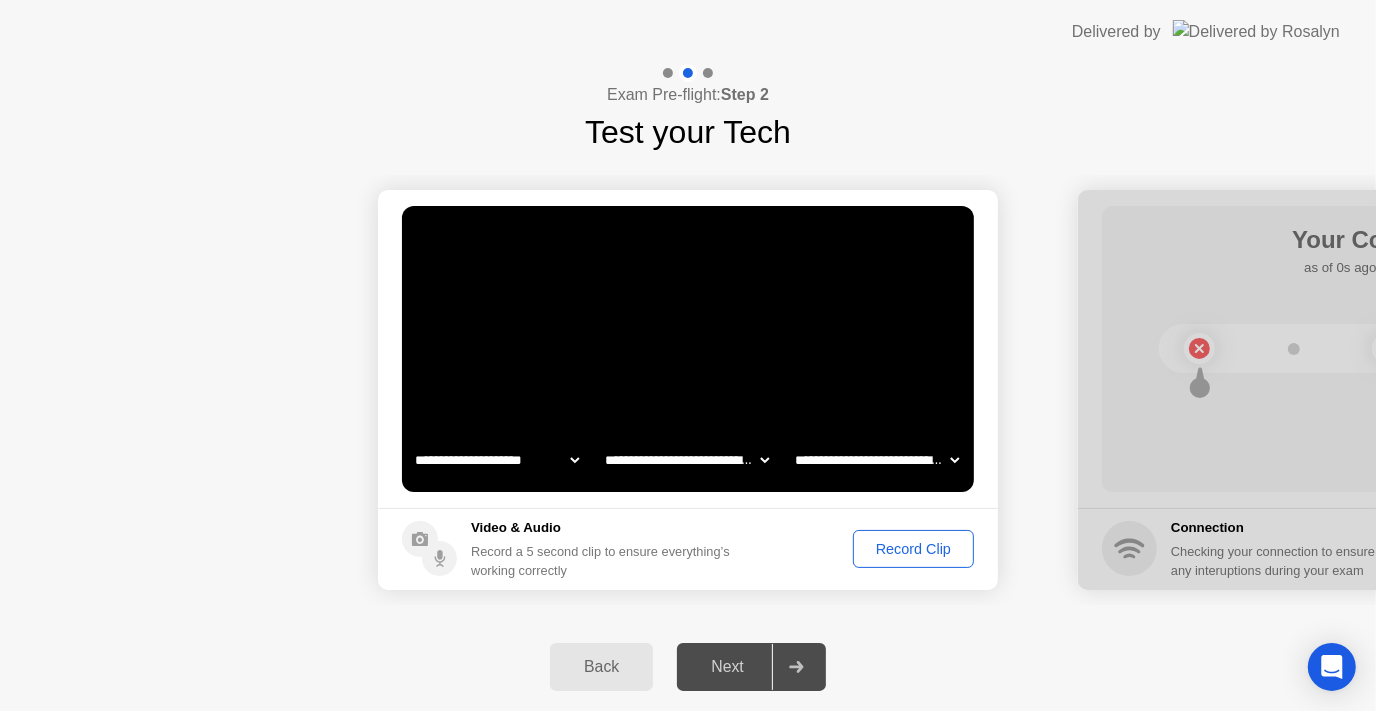click on "Next" 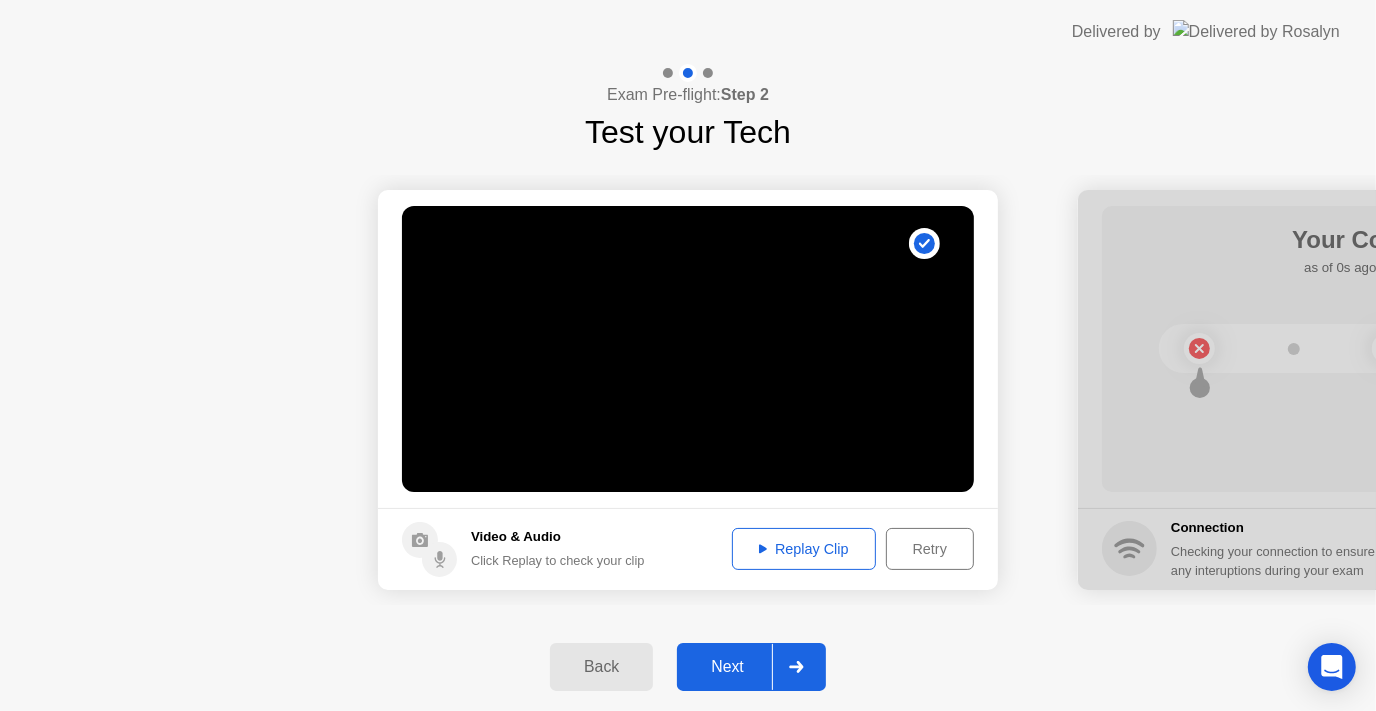 click on "Next" 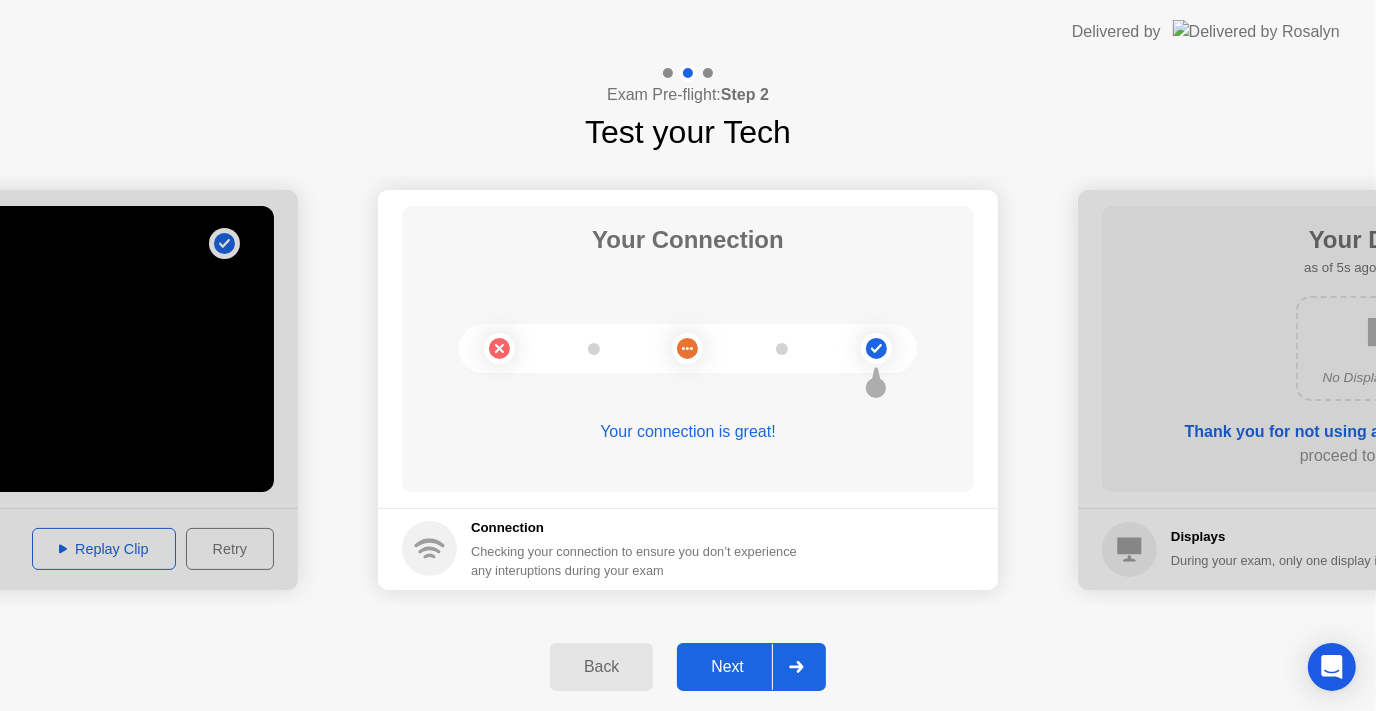 click on "Next" 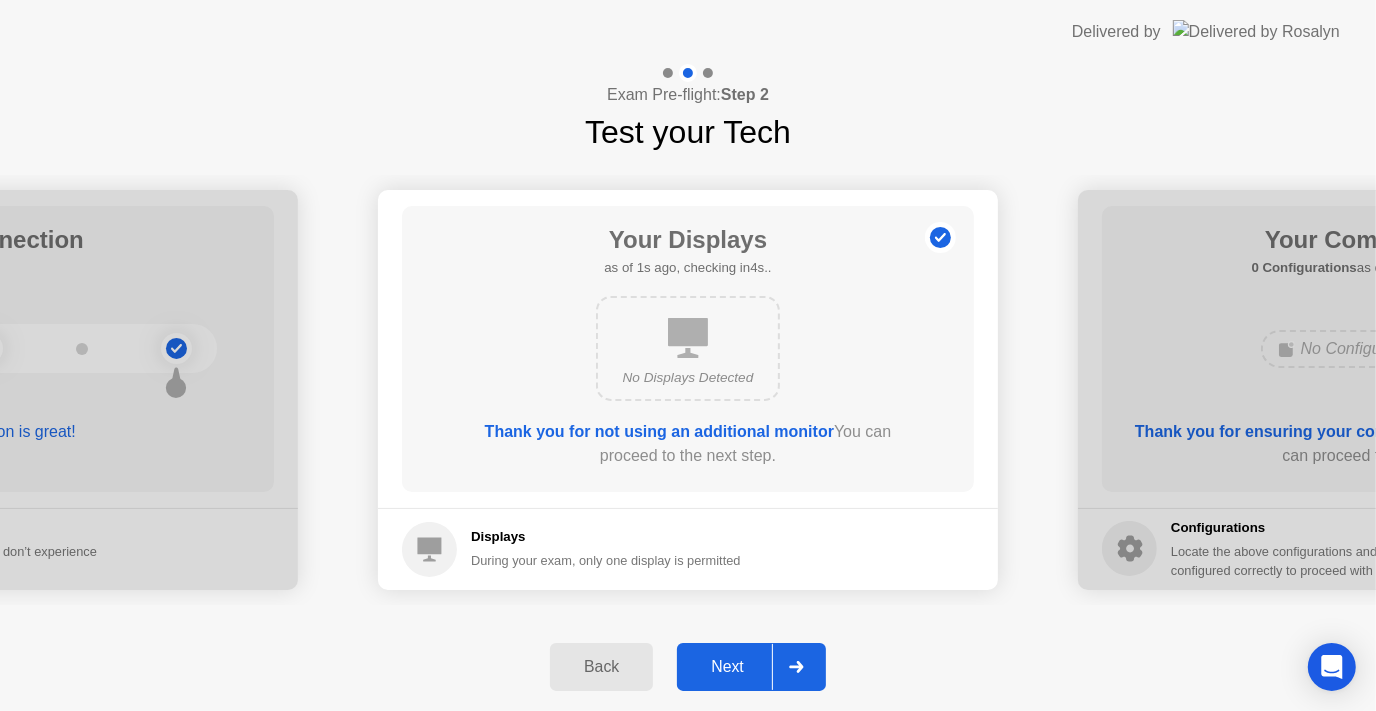 click on "Next" 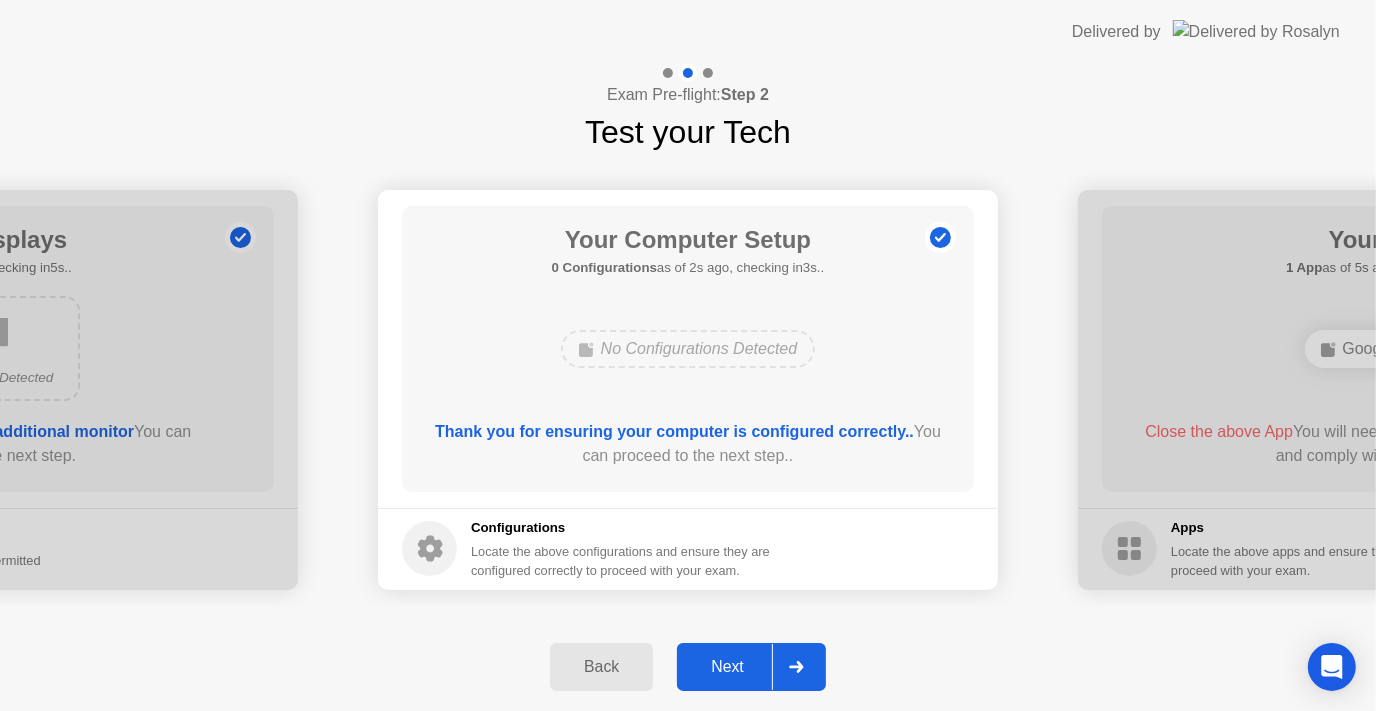 click on "Next" 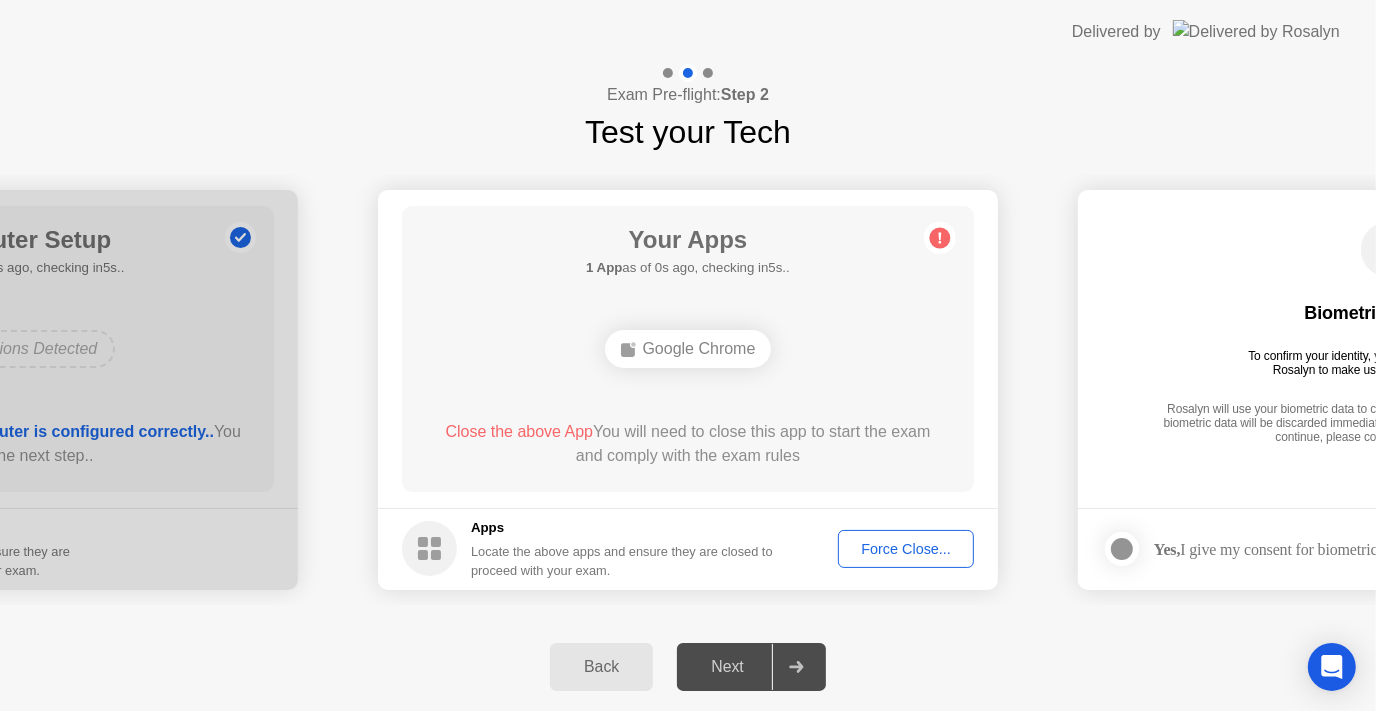 click on "Next" 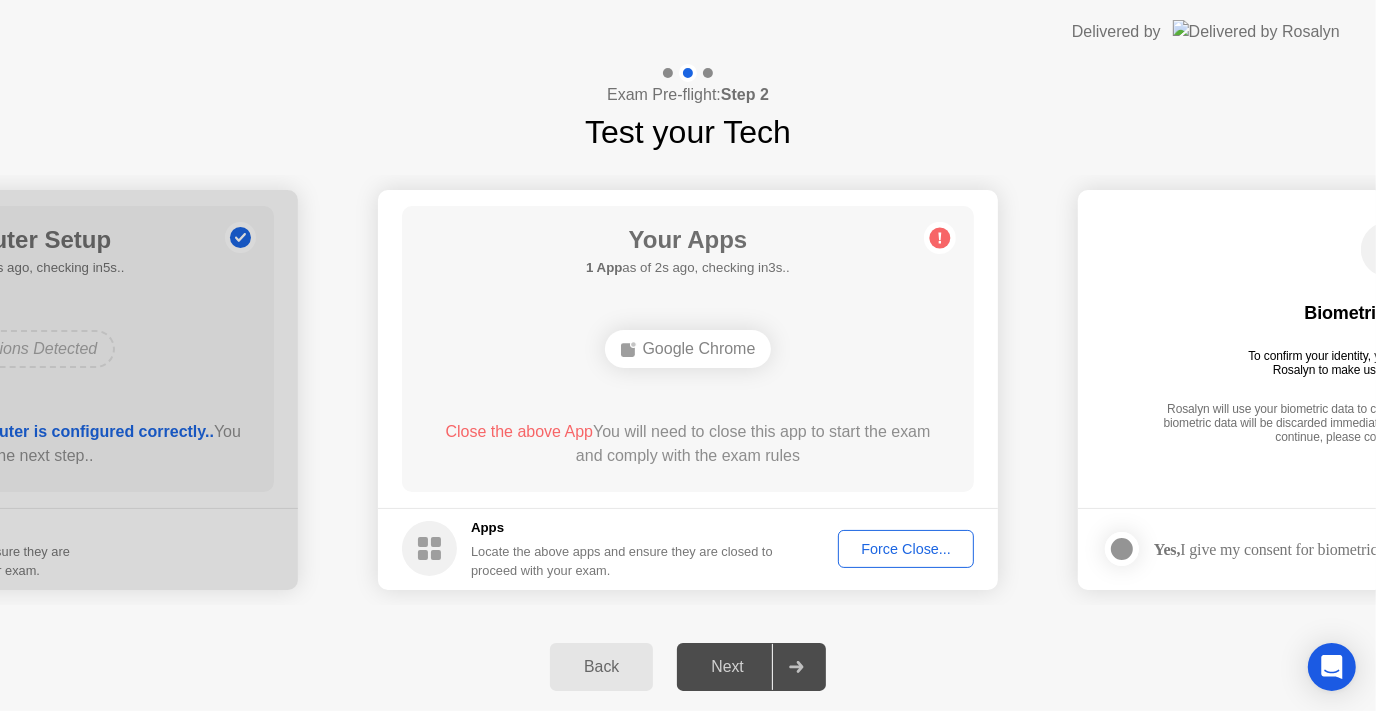 click 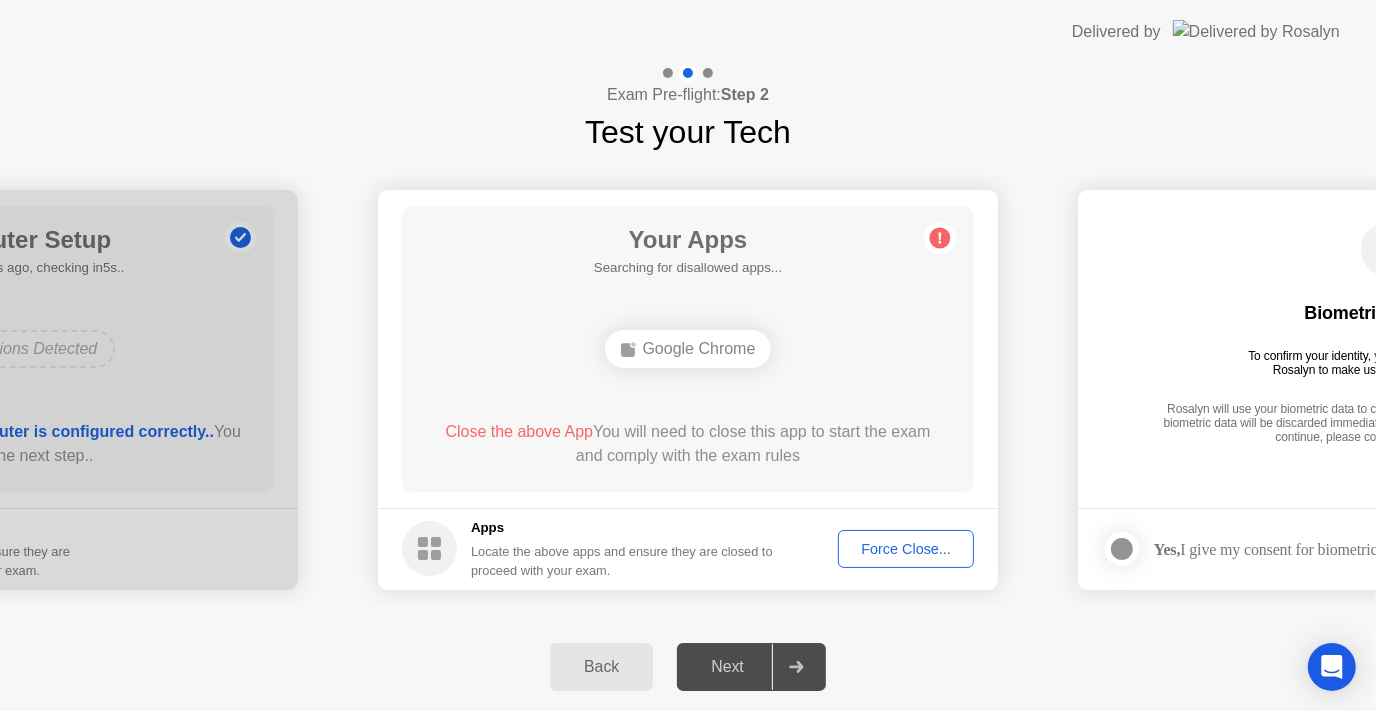 click on "Force Close..." 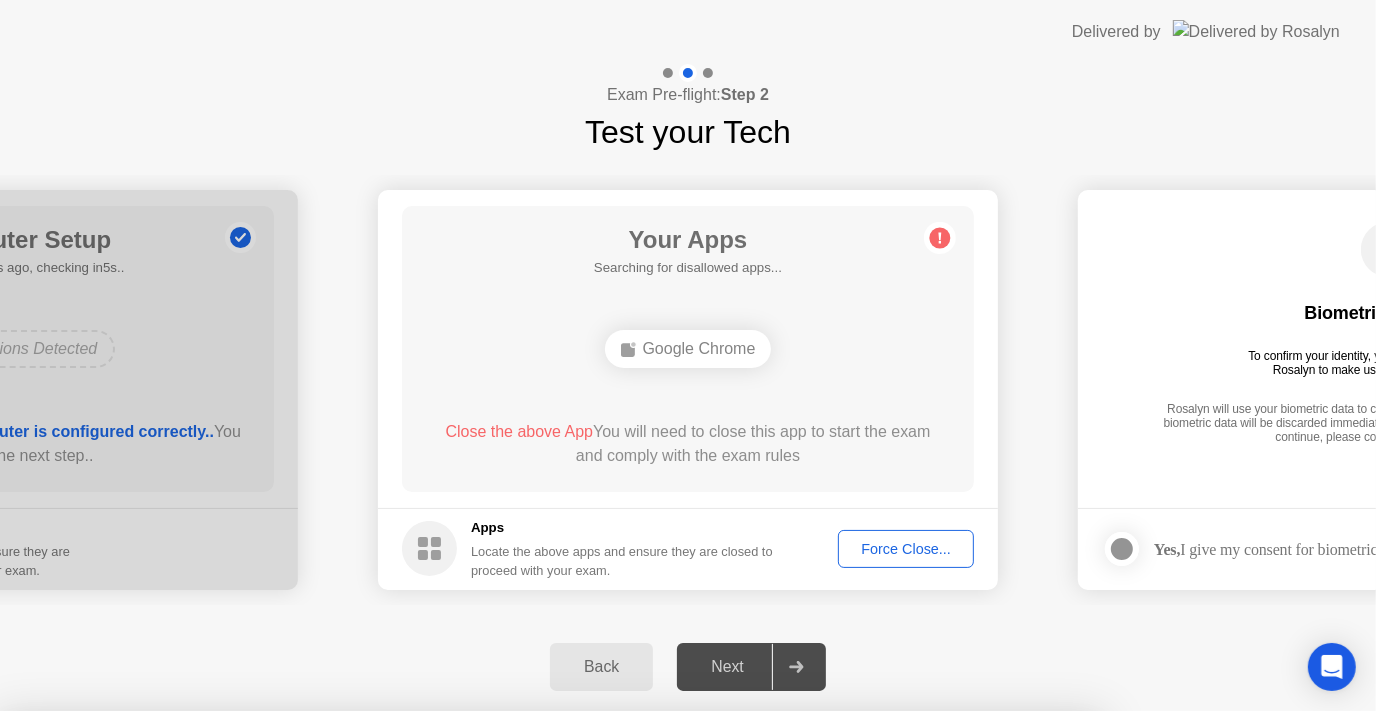 click on "Cancel" at bounding box center (480, 987) 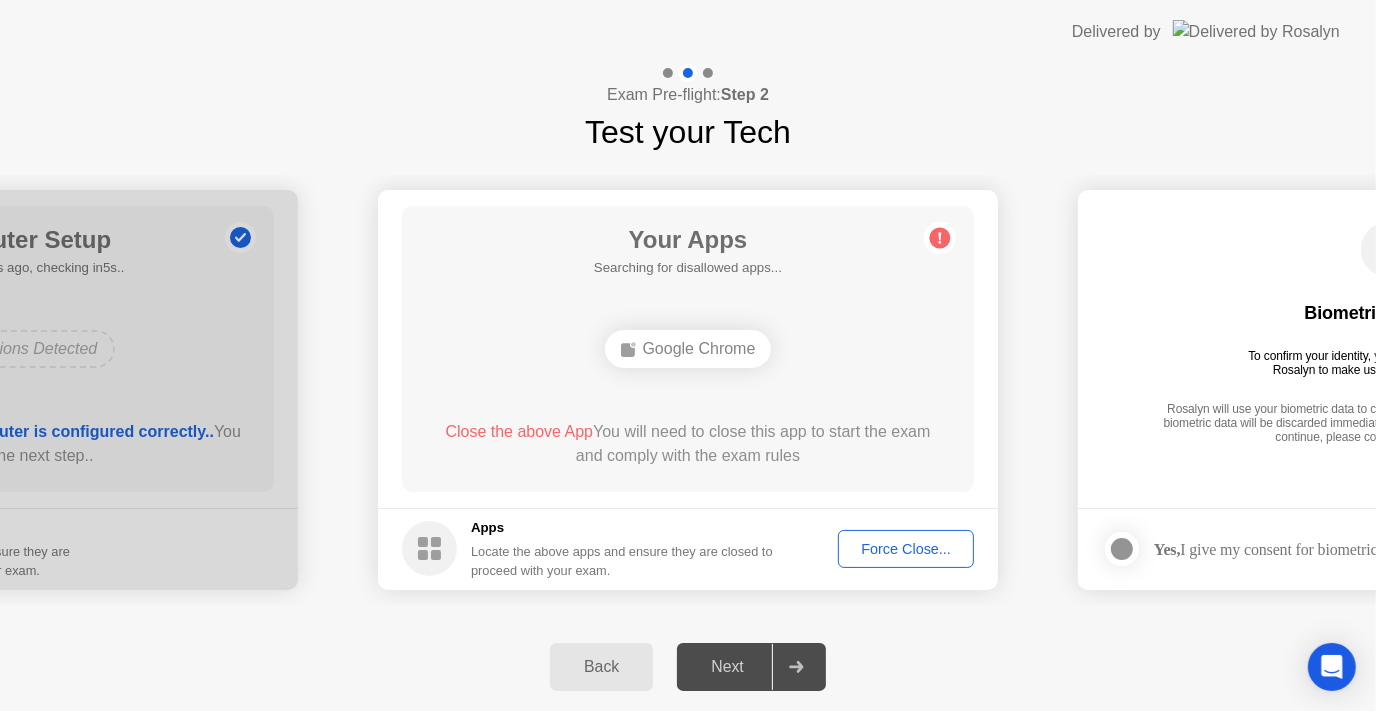 click on "Next" 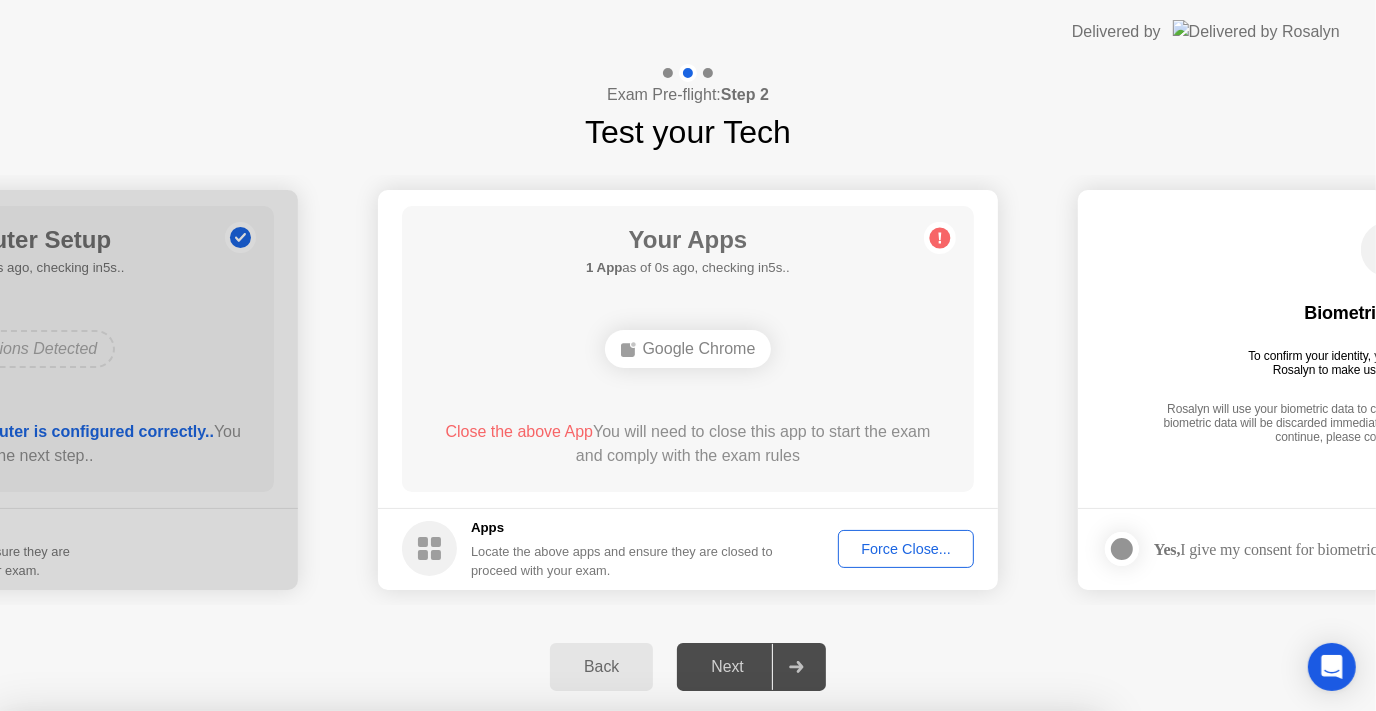 click on "Confirm" at bounding box center (617, 987) 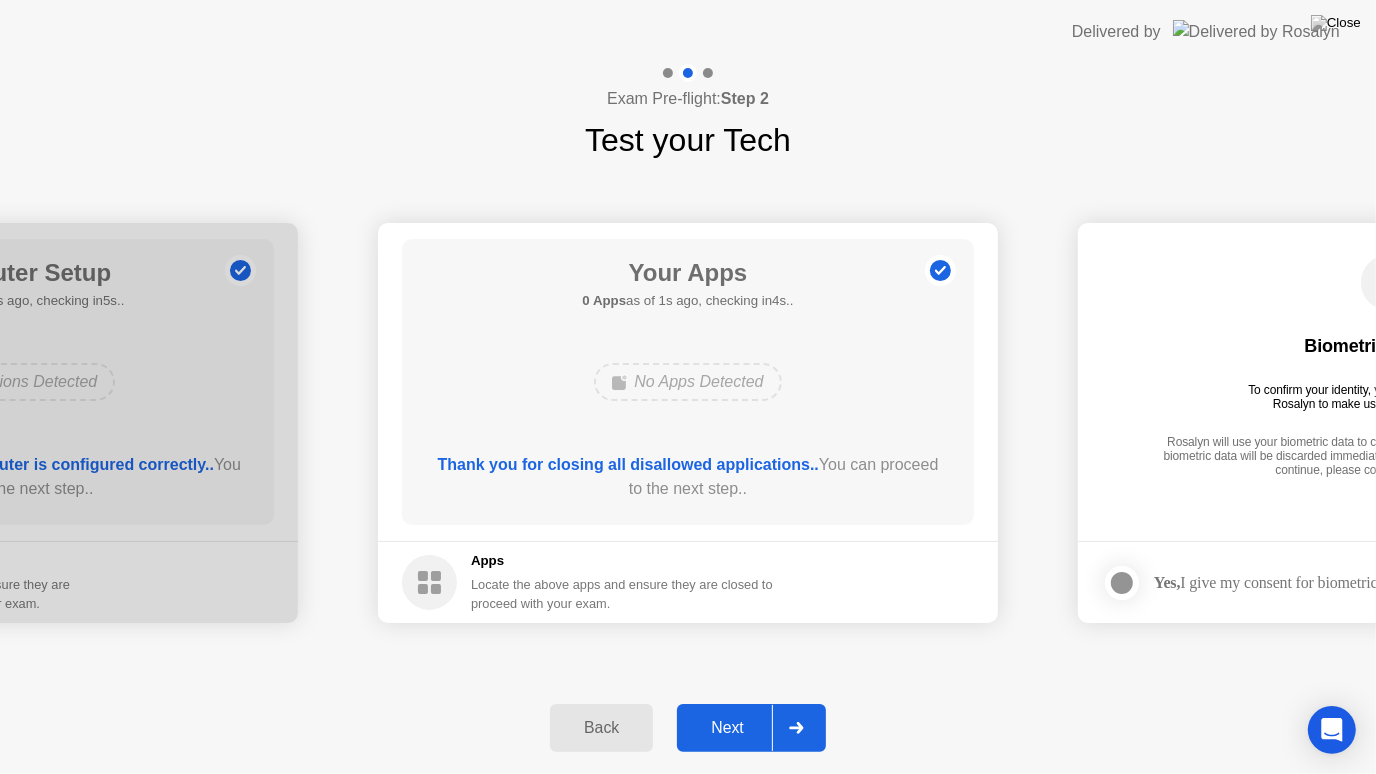 click on "Next" 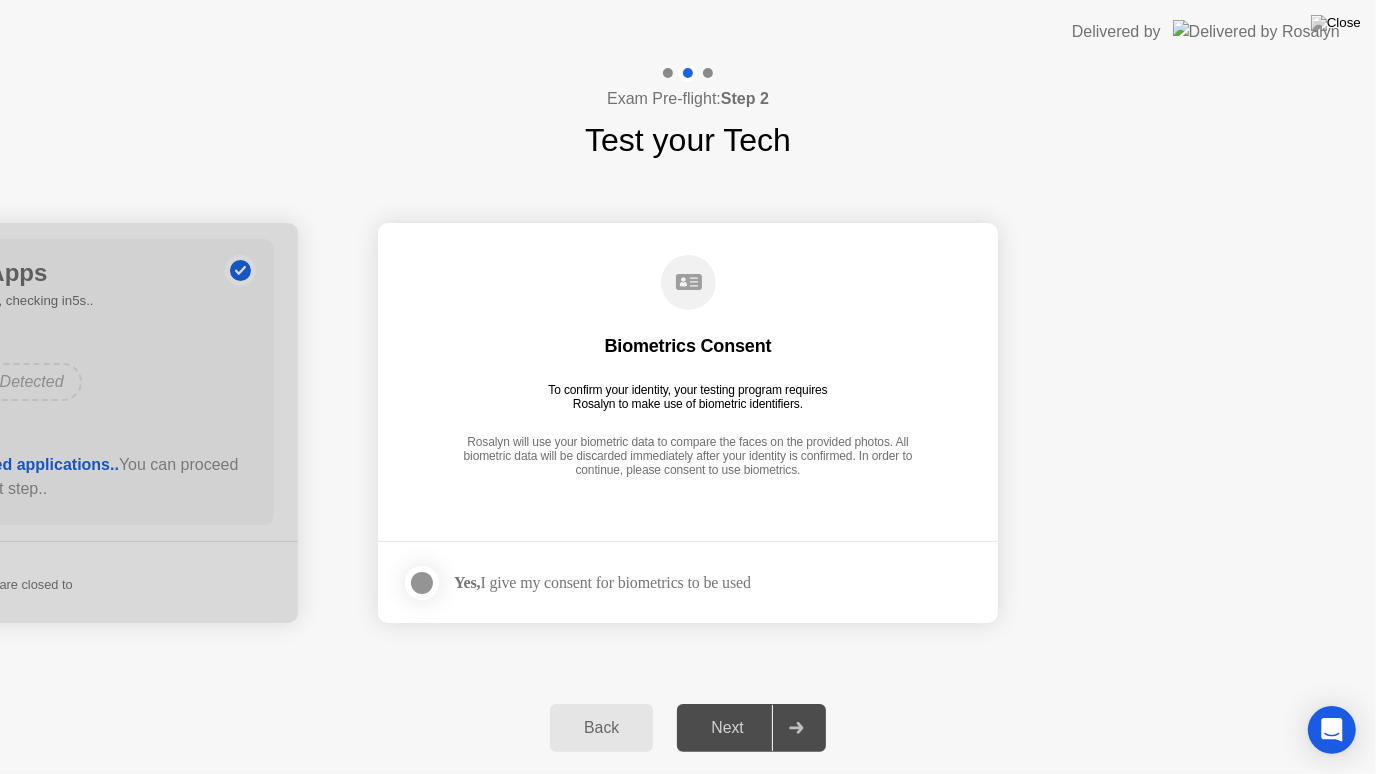 click on "Biometrics Consent   To confirm your identity, your testing program requires Rosalyn to make use of biometric identifiers.   Rosalyn will use your biometric data to compare the faces on the provided photos. All biometric data will be discarded immediately after your identity is confirmed. In order to continue, please consent to use biometrics." 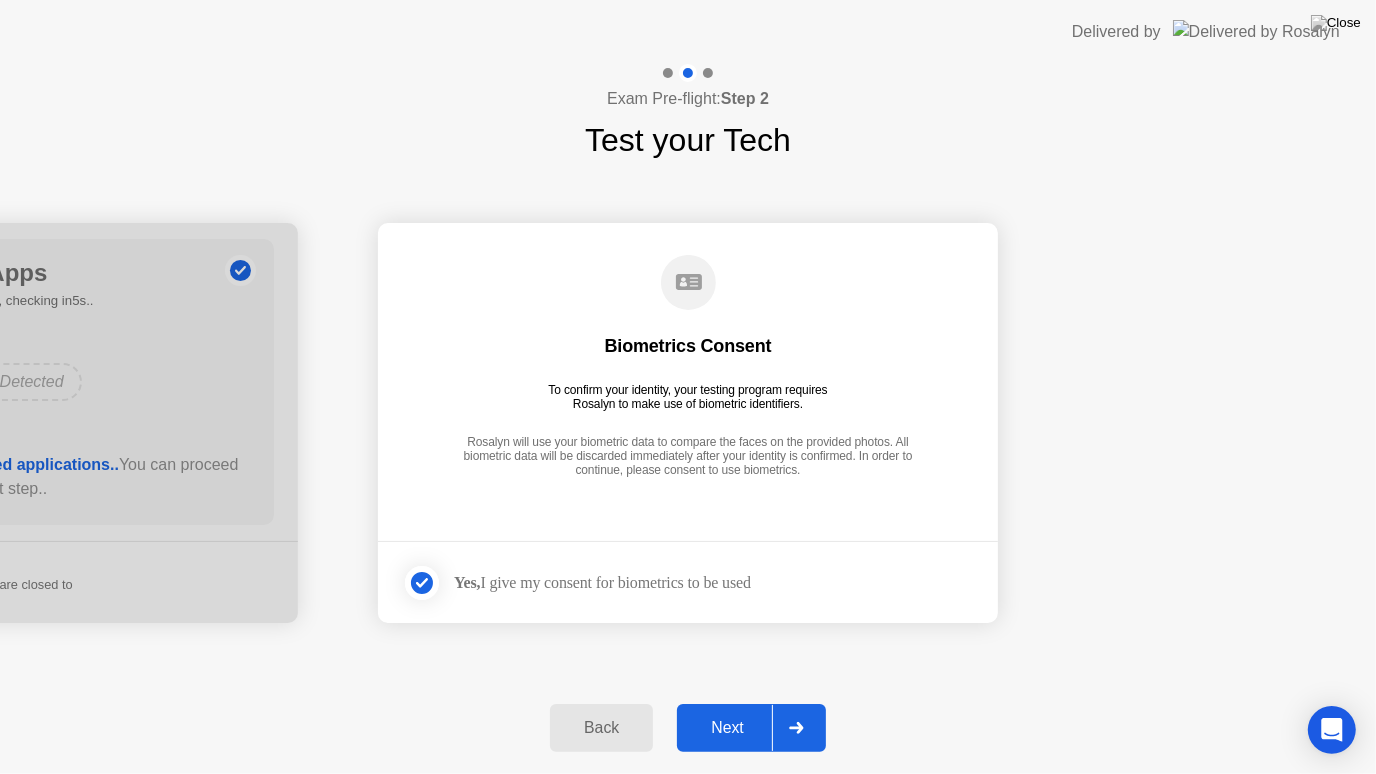 click on "Next" 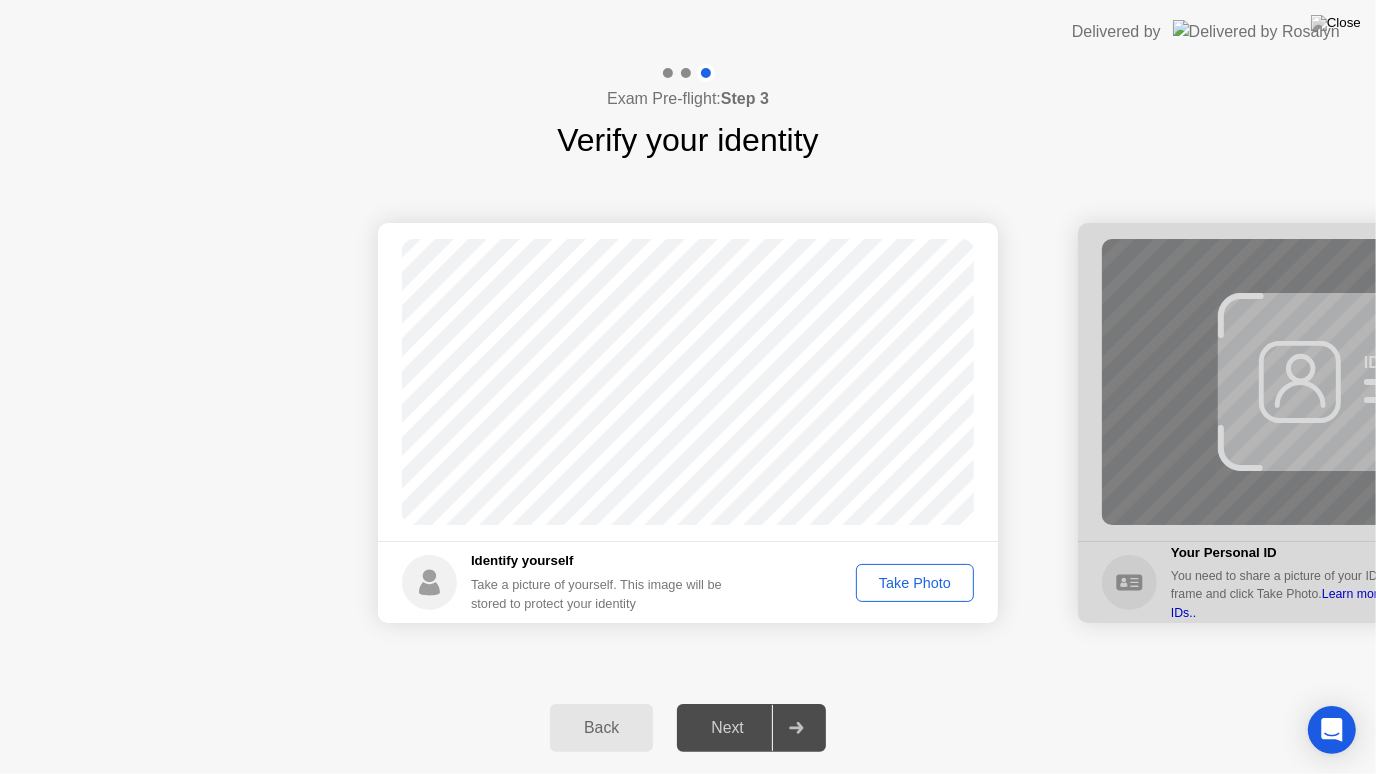 click on "Take Photo" 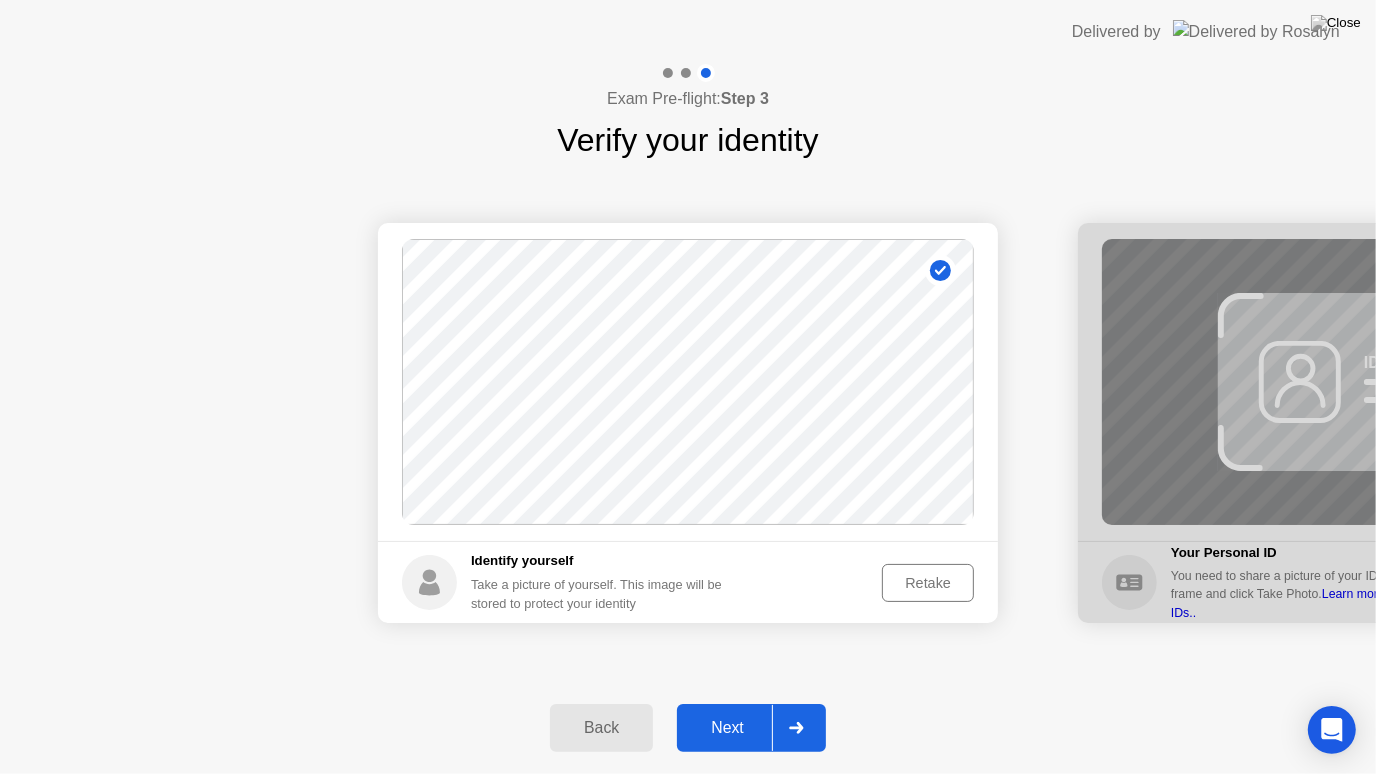 click on "Next" 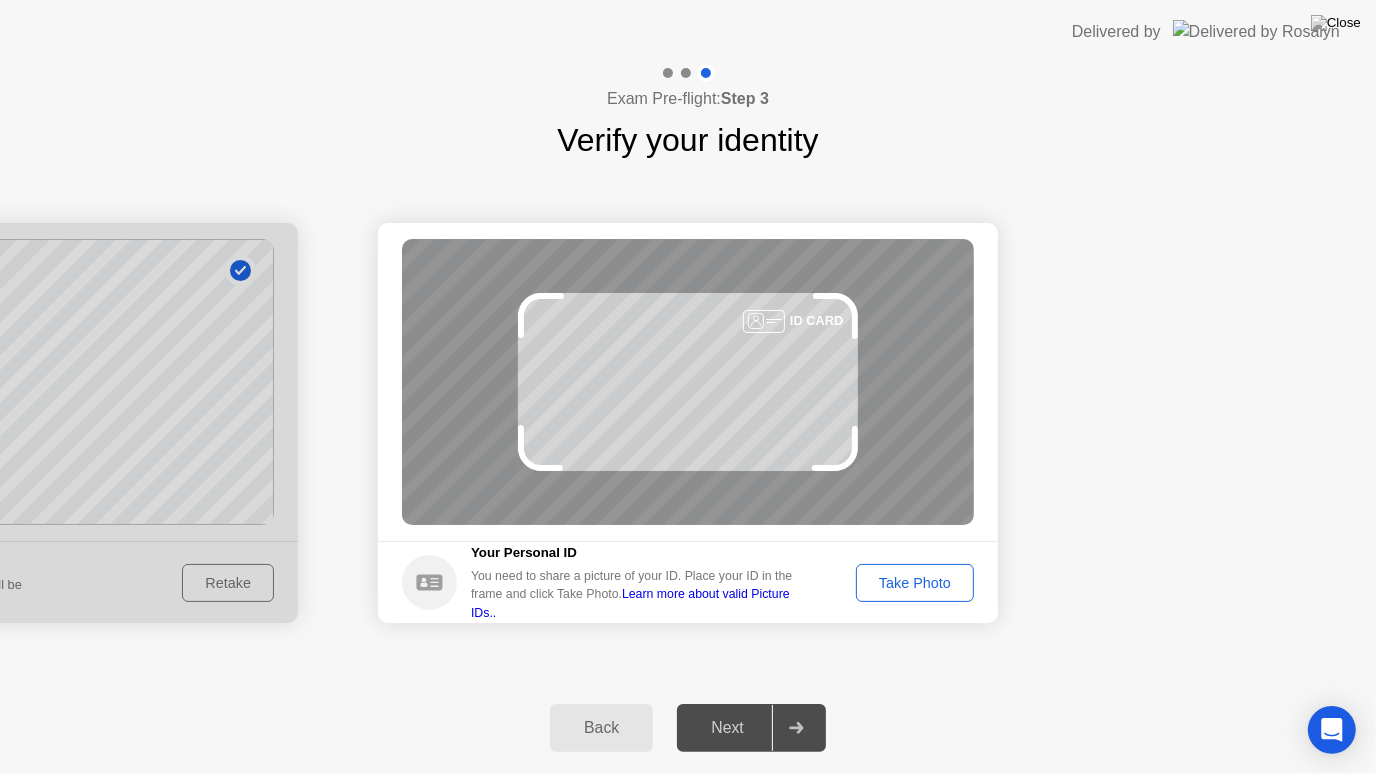 click on "Take Photo" 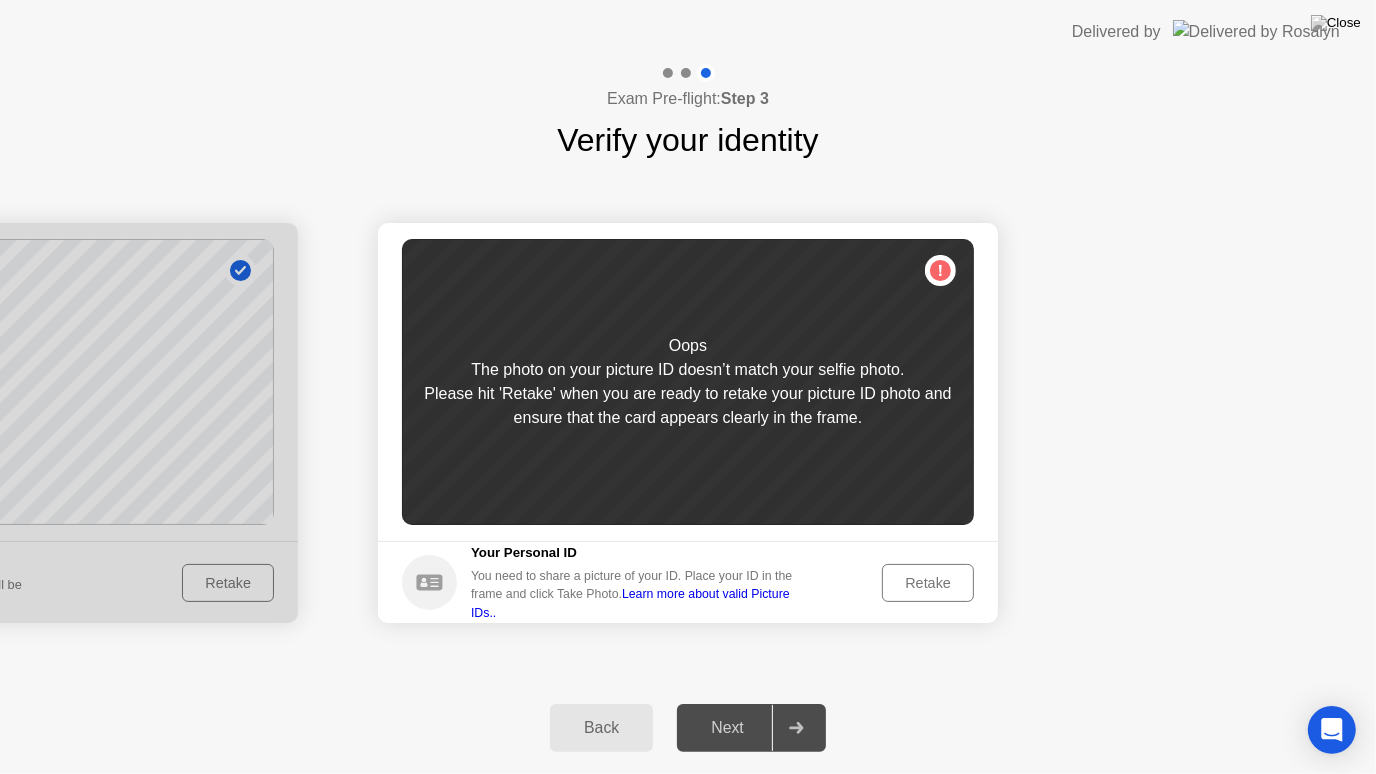 click on "Retake" 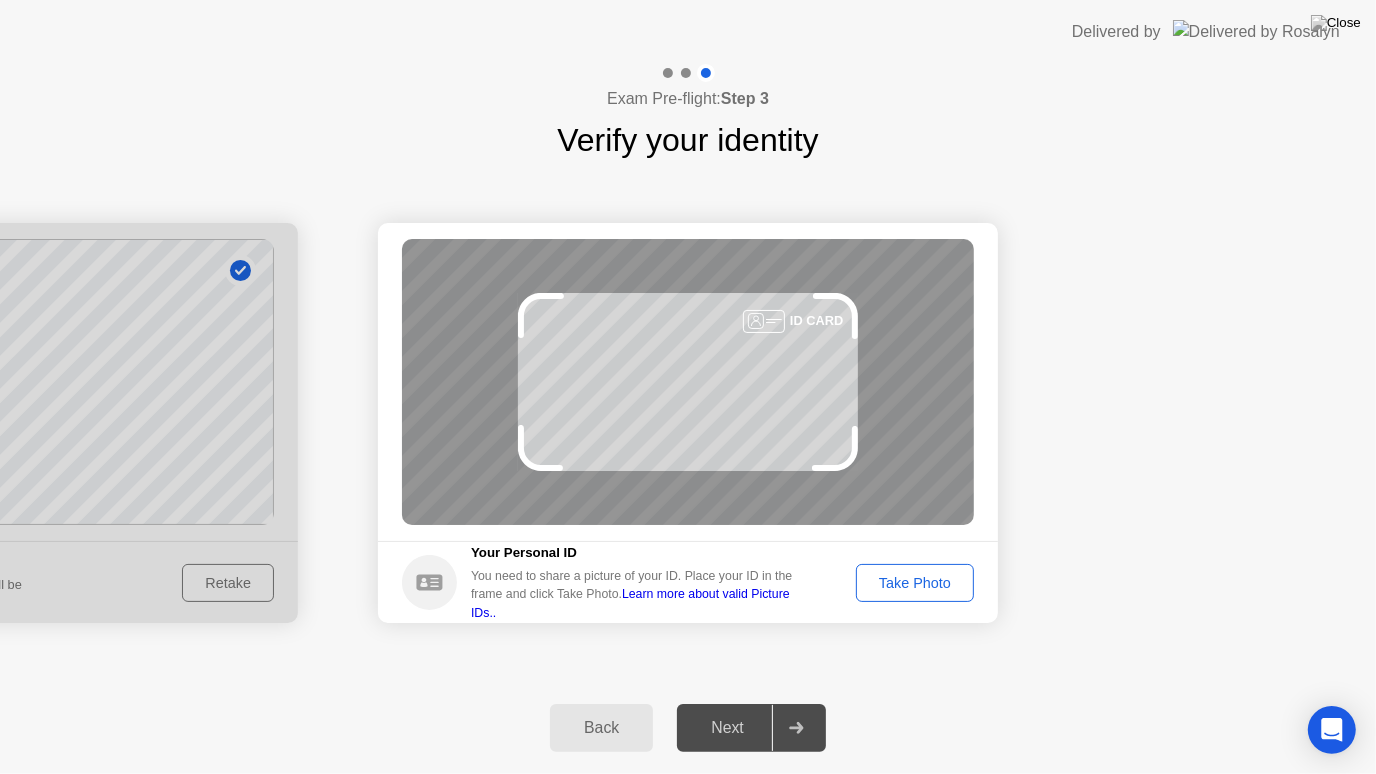 click on "Take Photo" 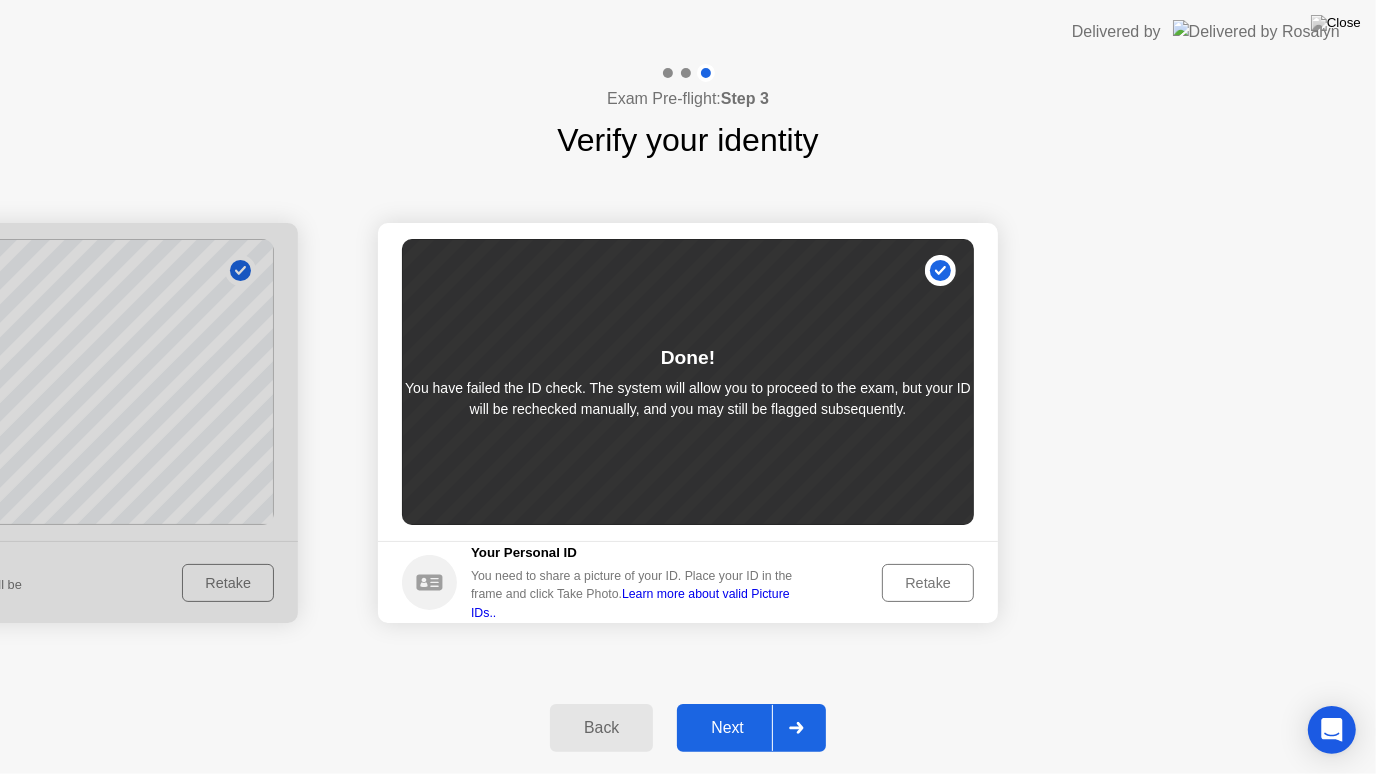 click on "Next" 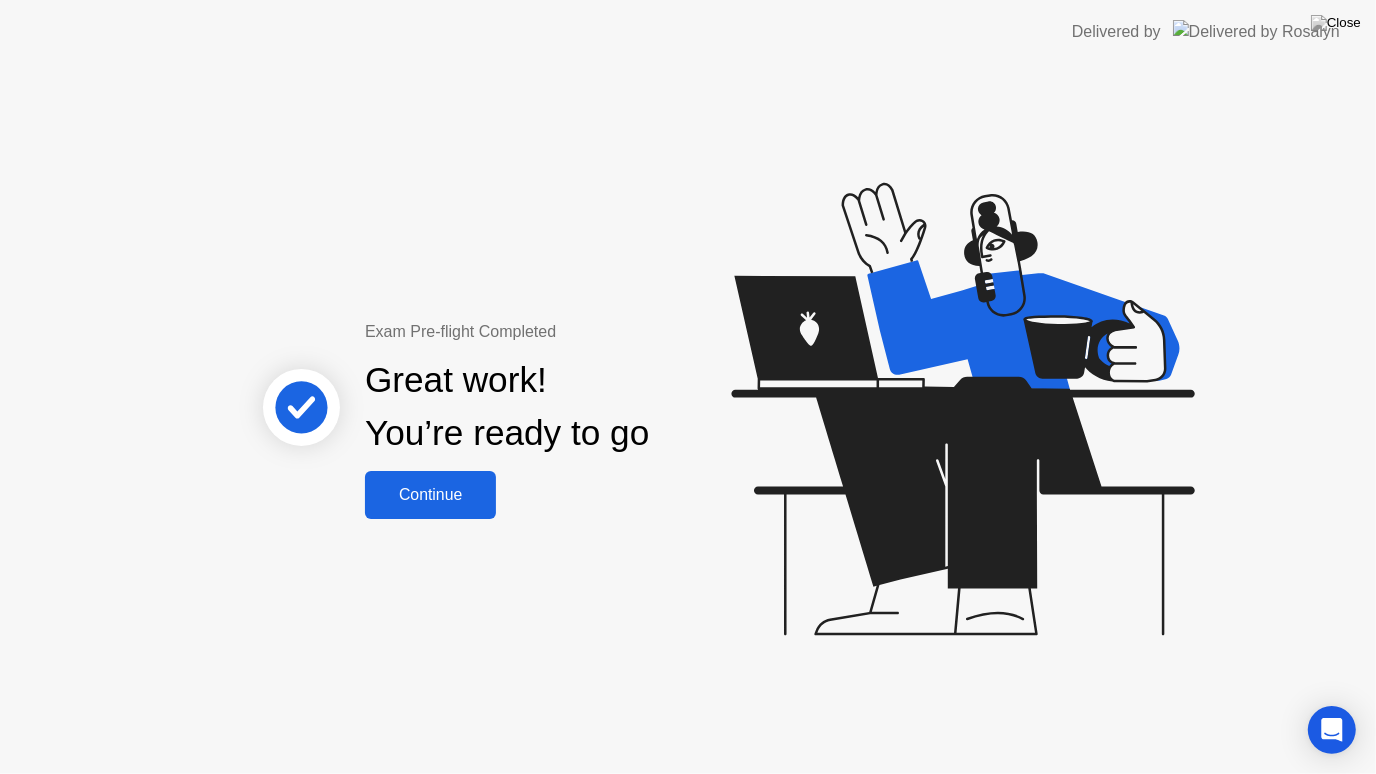 click on "Continue" 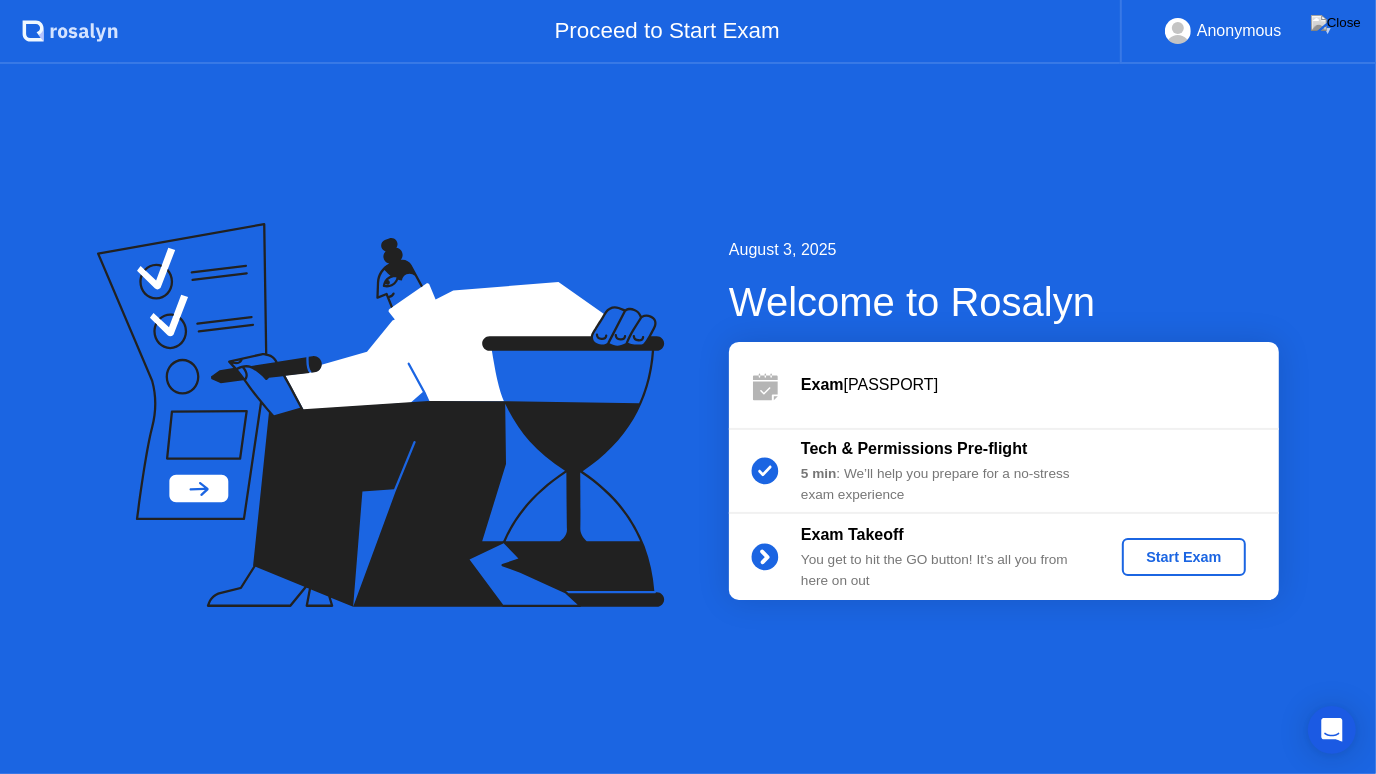 click on "Start Exam" 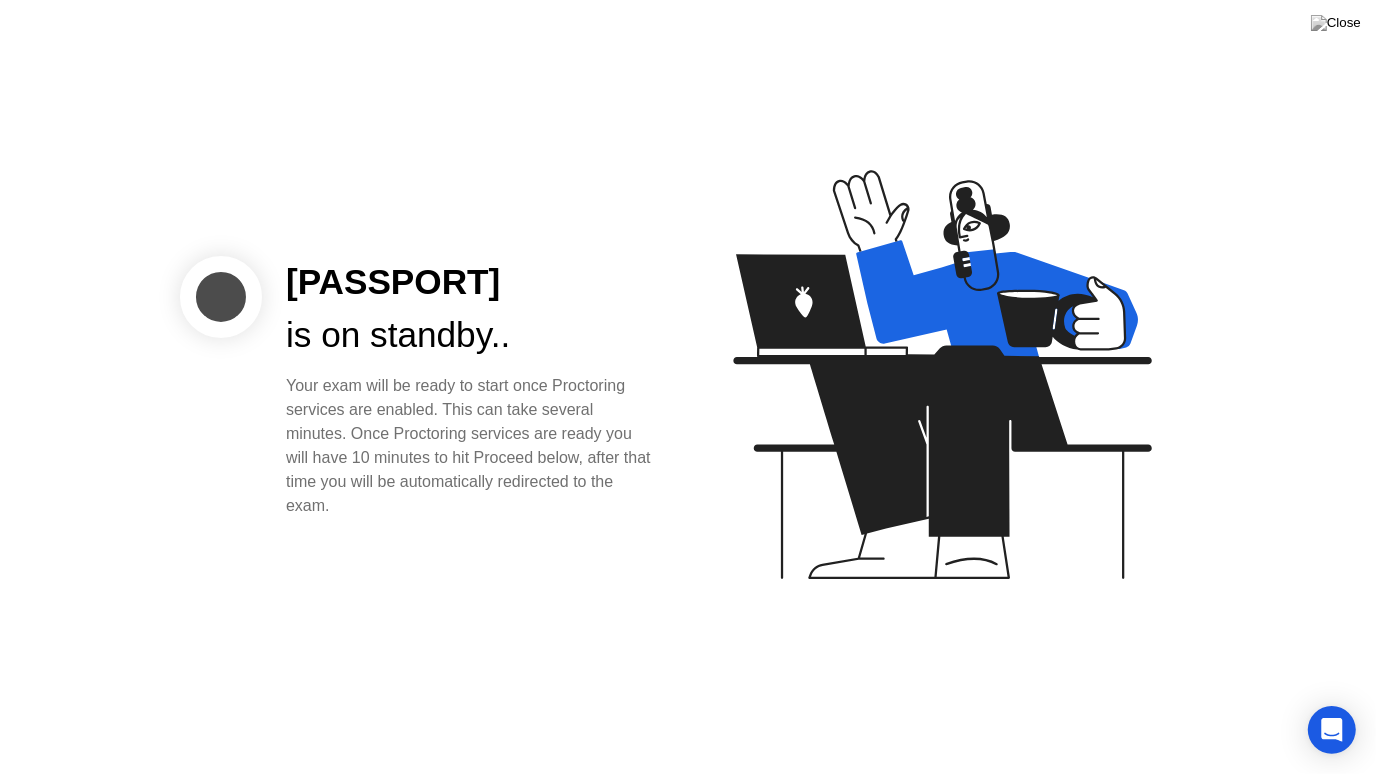 click on "is on standby.." 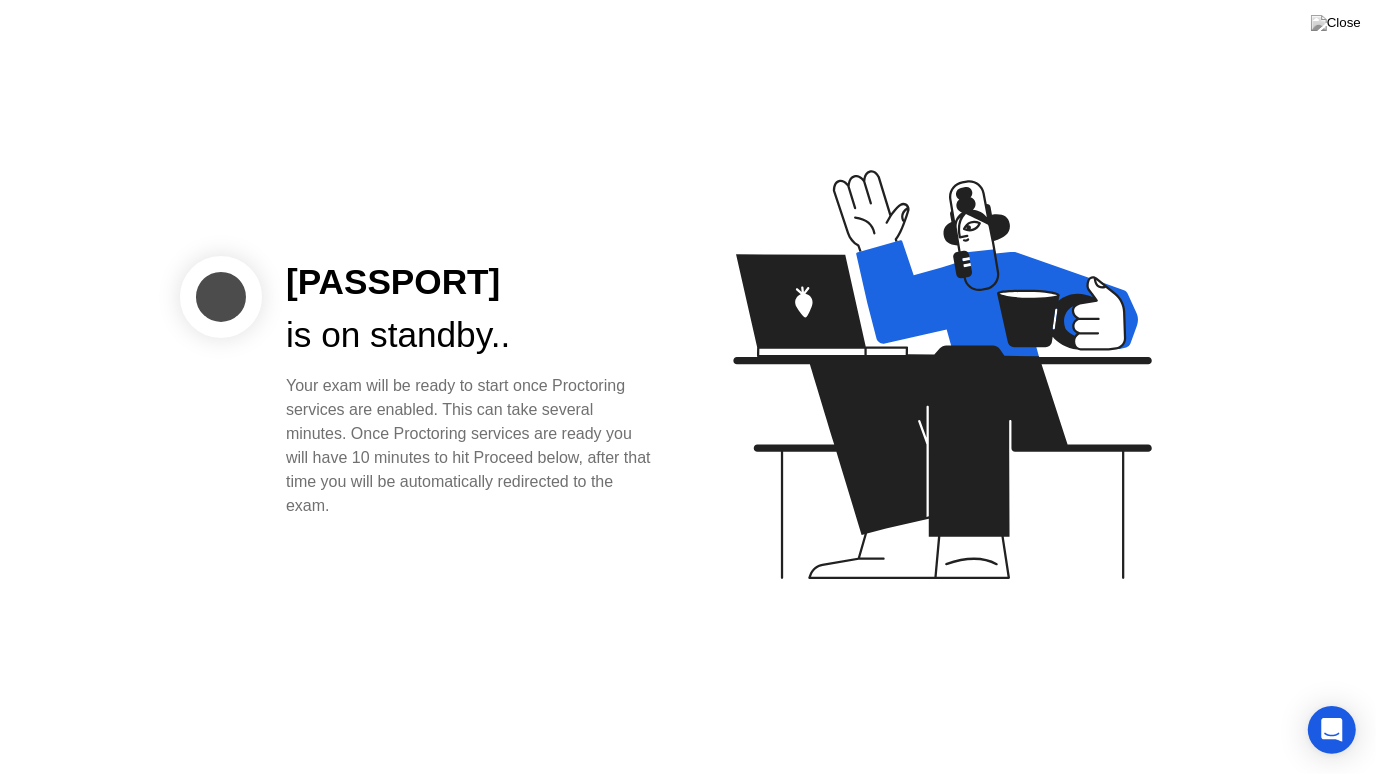 click on "is on standby.." 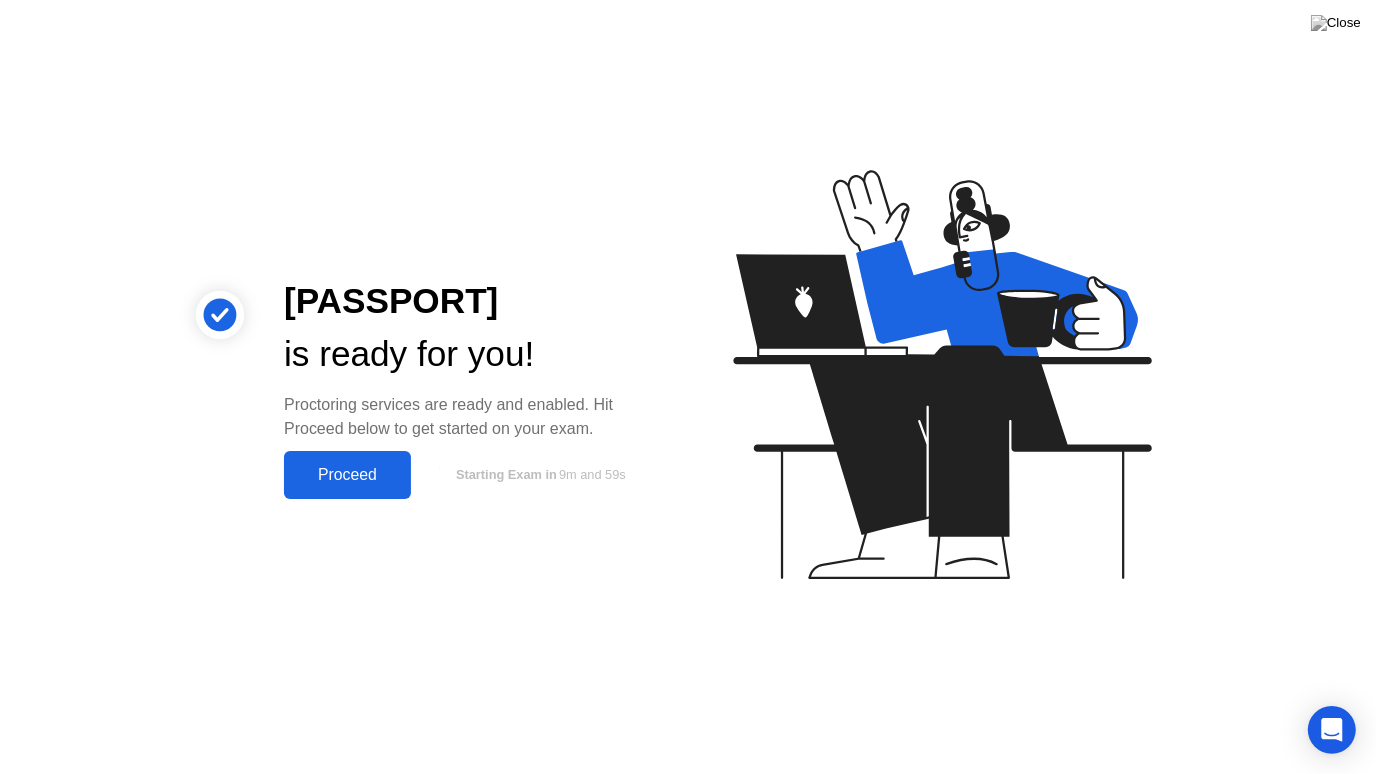 click on "Proceed" 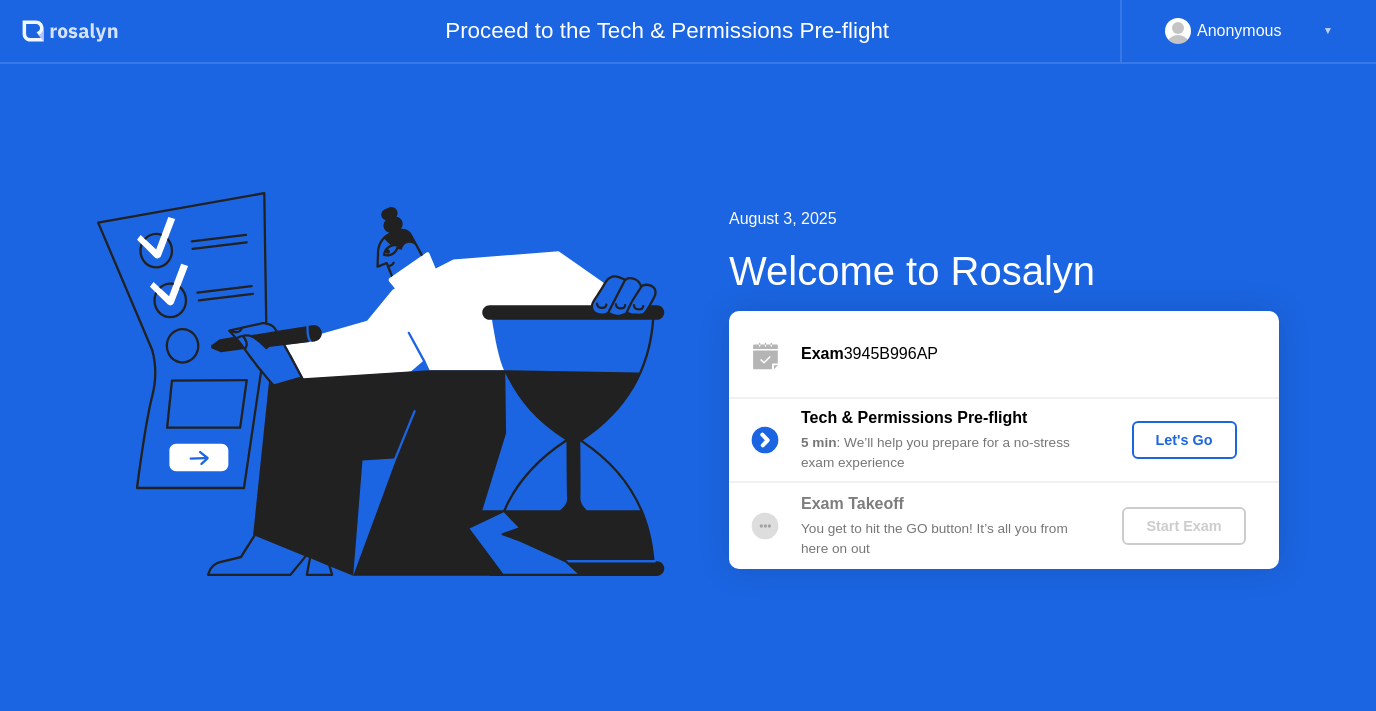click on "Let's Go" 